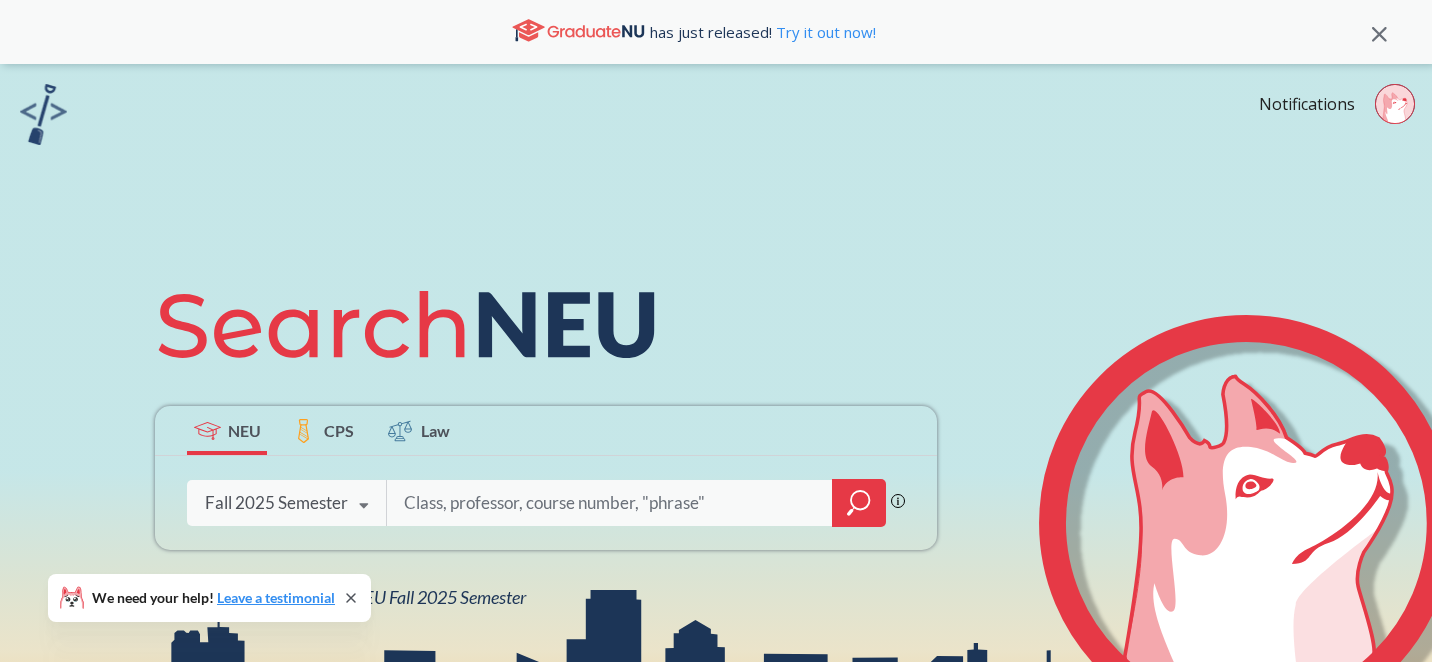 scroll, scrollTop: 0, scrollLeft: 0, axis: both 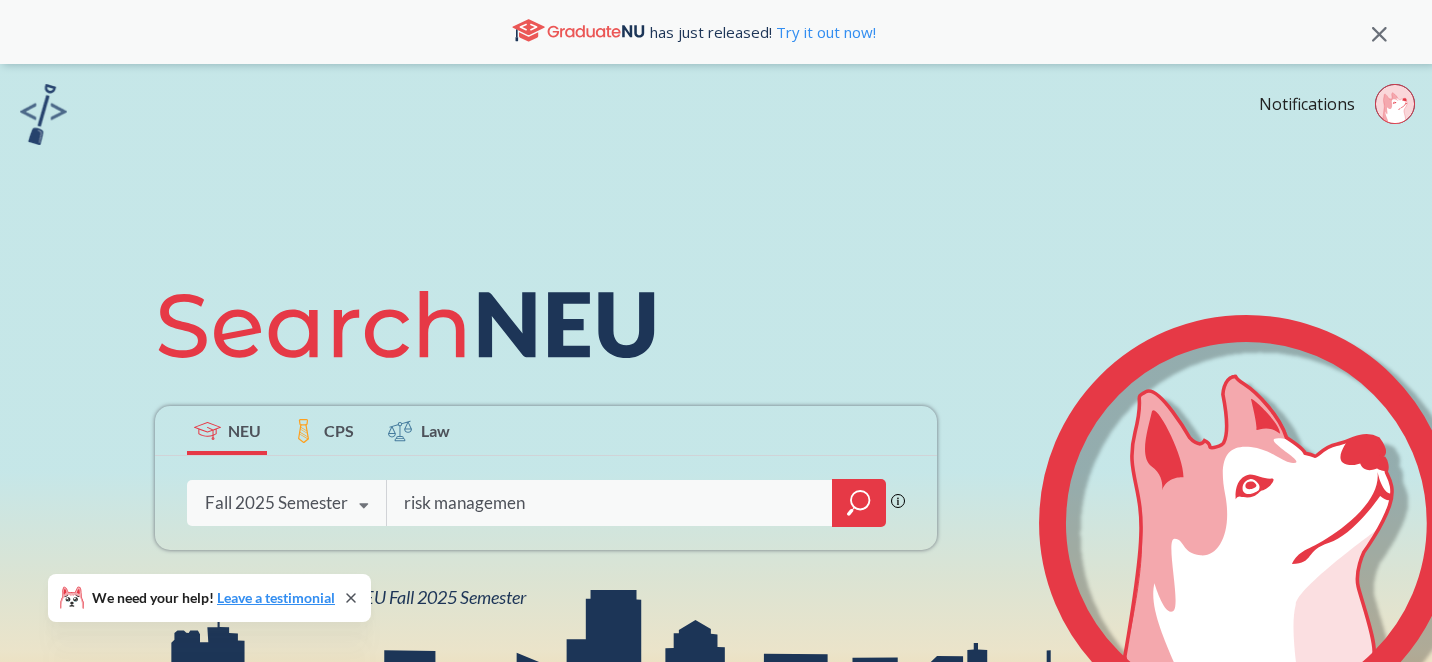 type on "risk management" 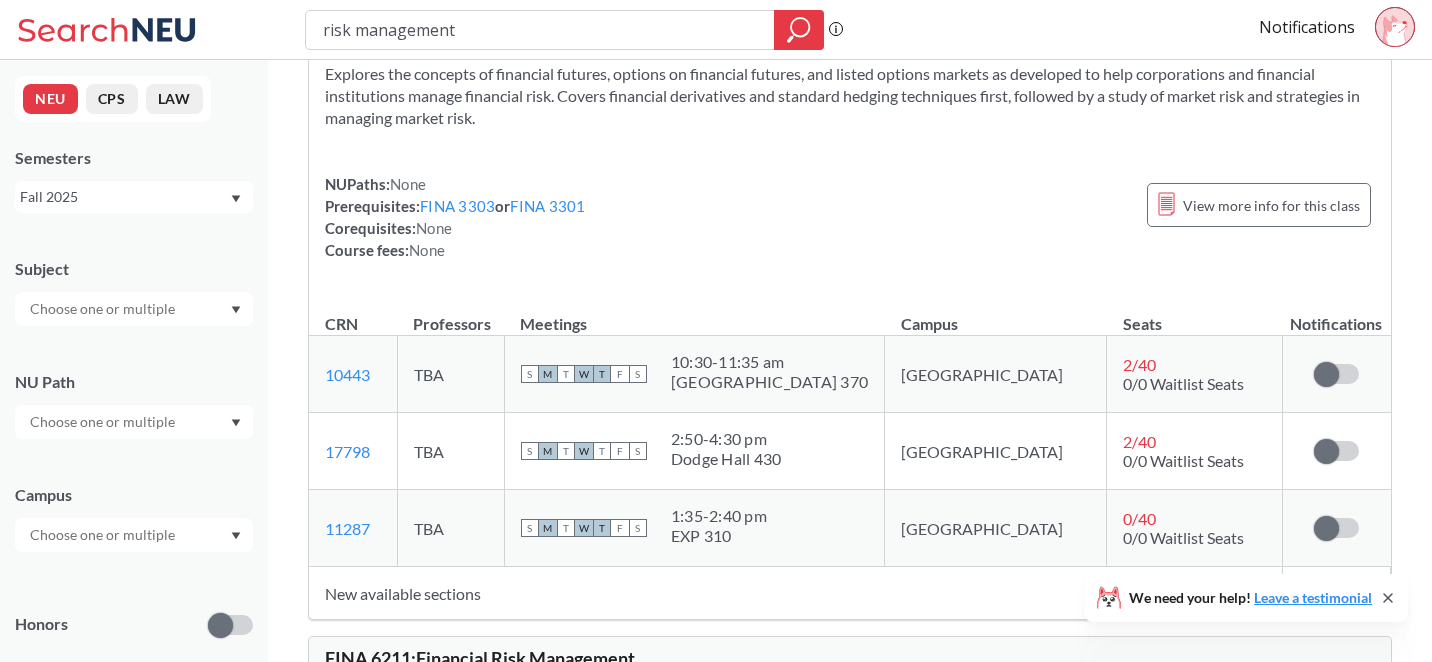 scroll, scrollTop: 99, scrollLeft: 0, axis: vertical 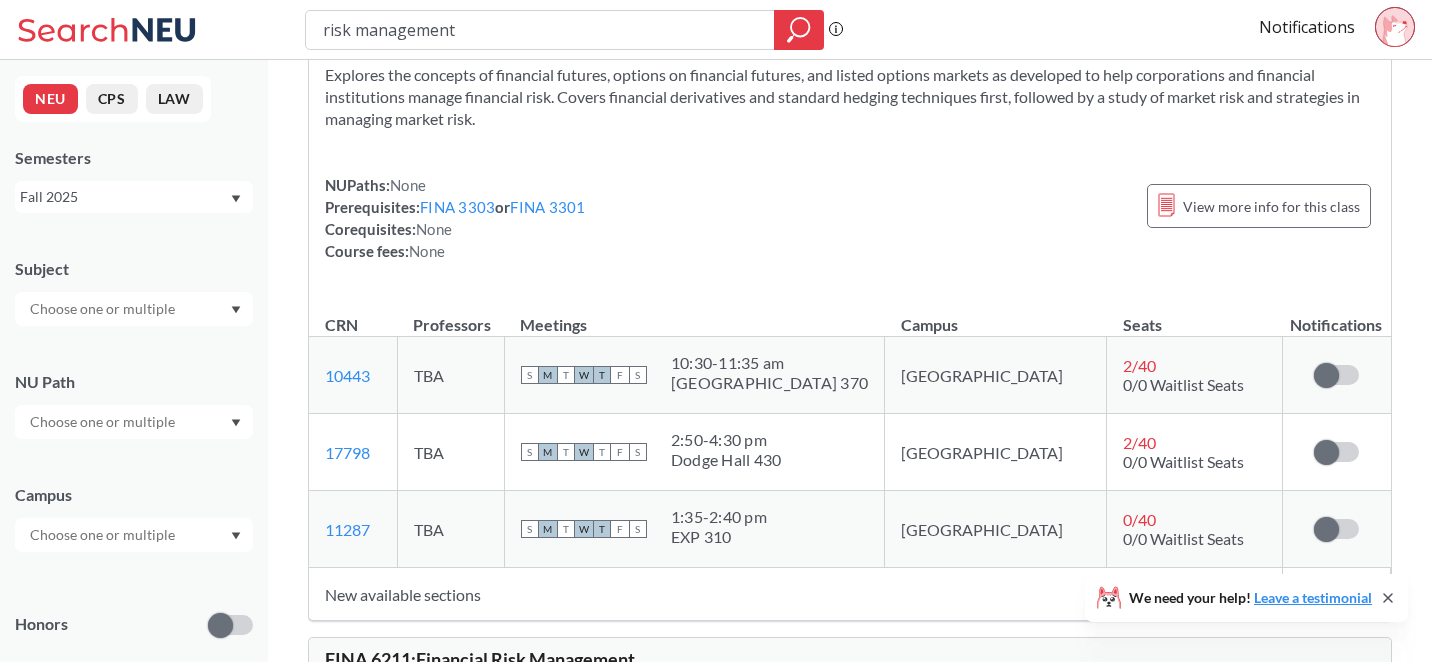 click on "risk management Phrase search guarantees the exact search appears in the results. Ex. If you want the exact phrase "studio design" to appear in the search results, wrap it up in quotes. Notifications" at bounding box center [716, 30] 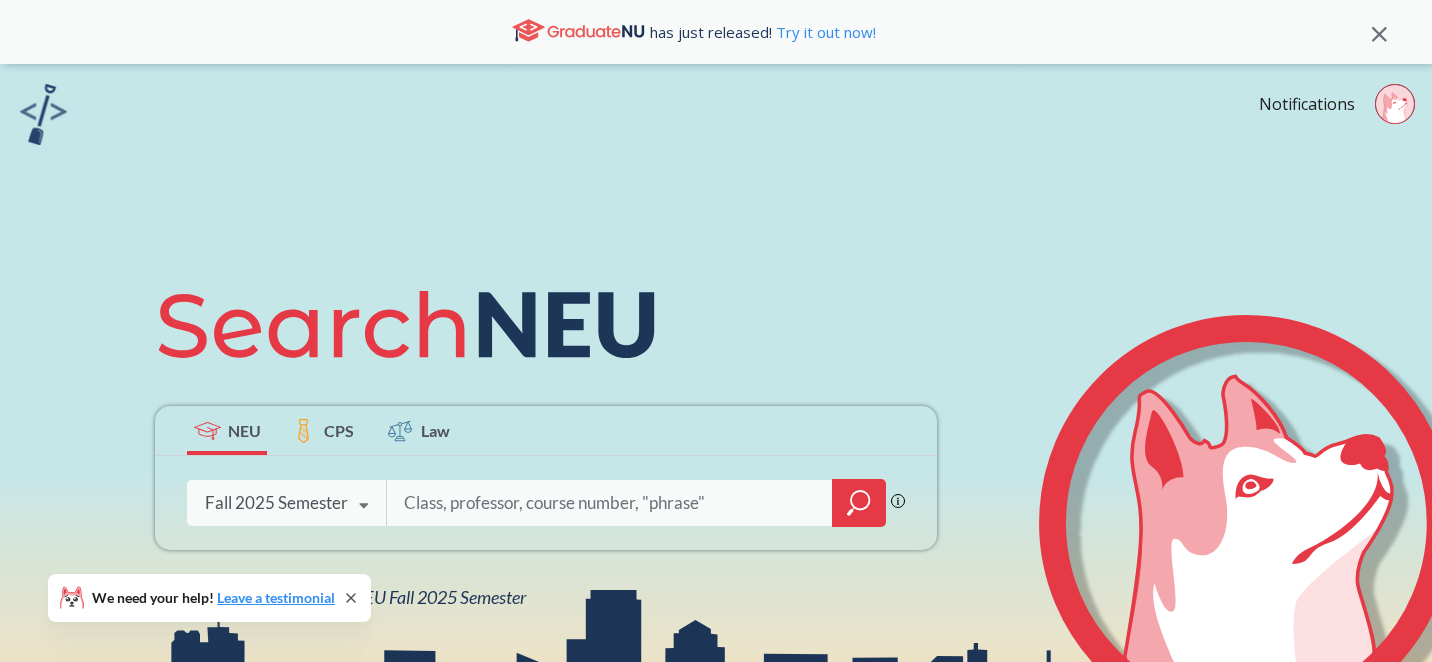 scroll, scrollTop: 0, scrollLeft: 0, axis: both 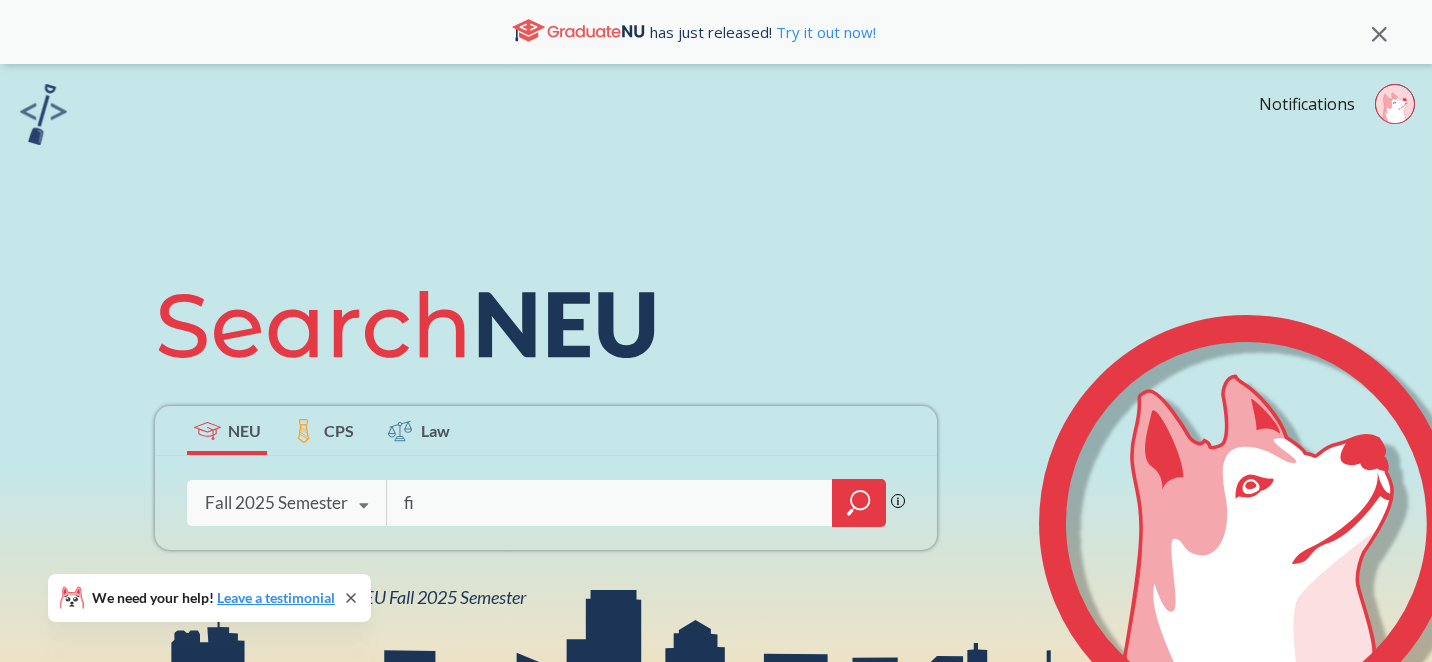 type on "f" 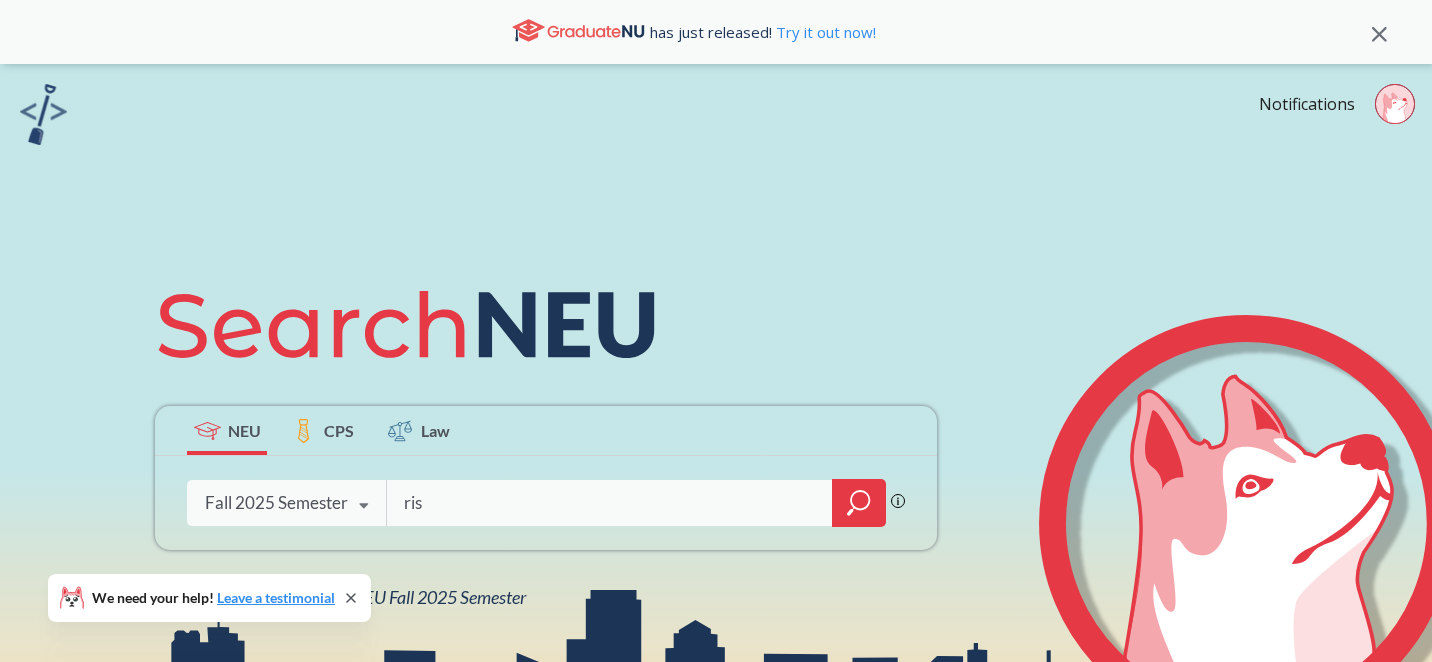 type on "risk" 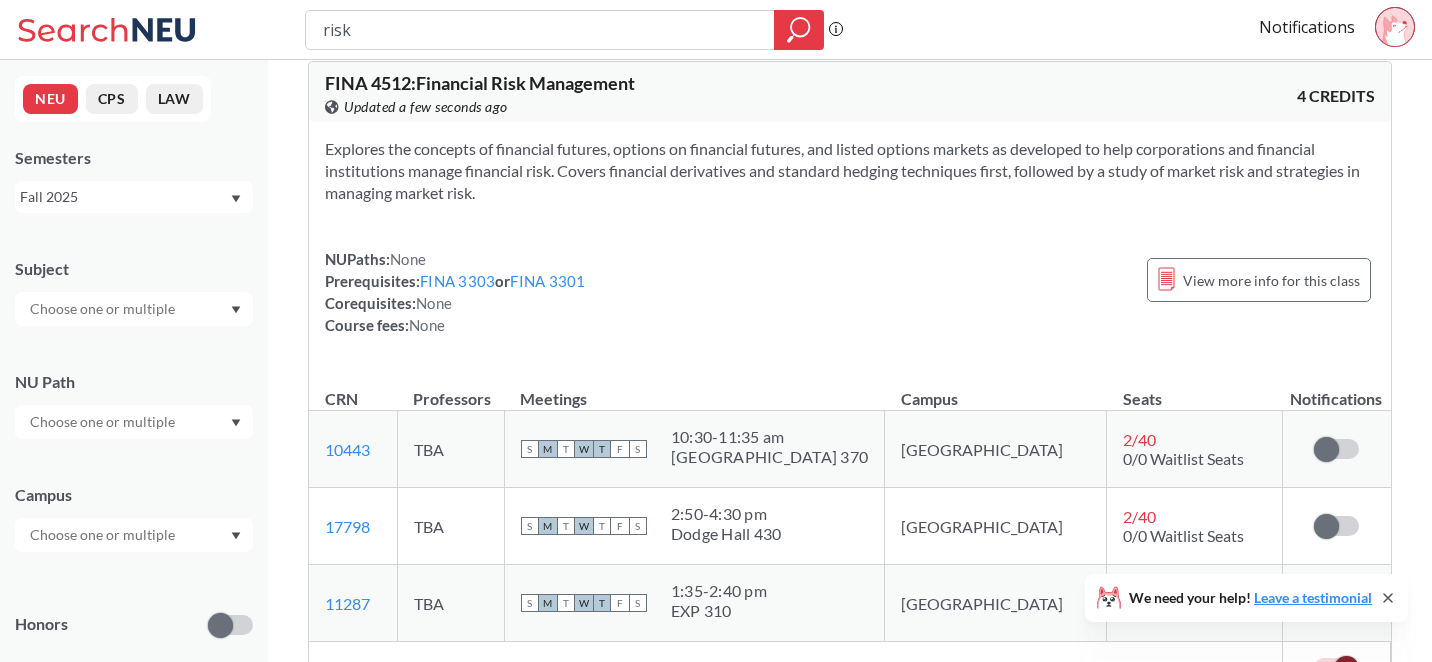 scroll, scrollTop: 977, scrollLeft: 0, axis: vertical 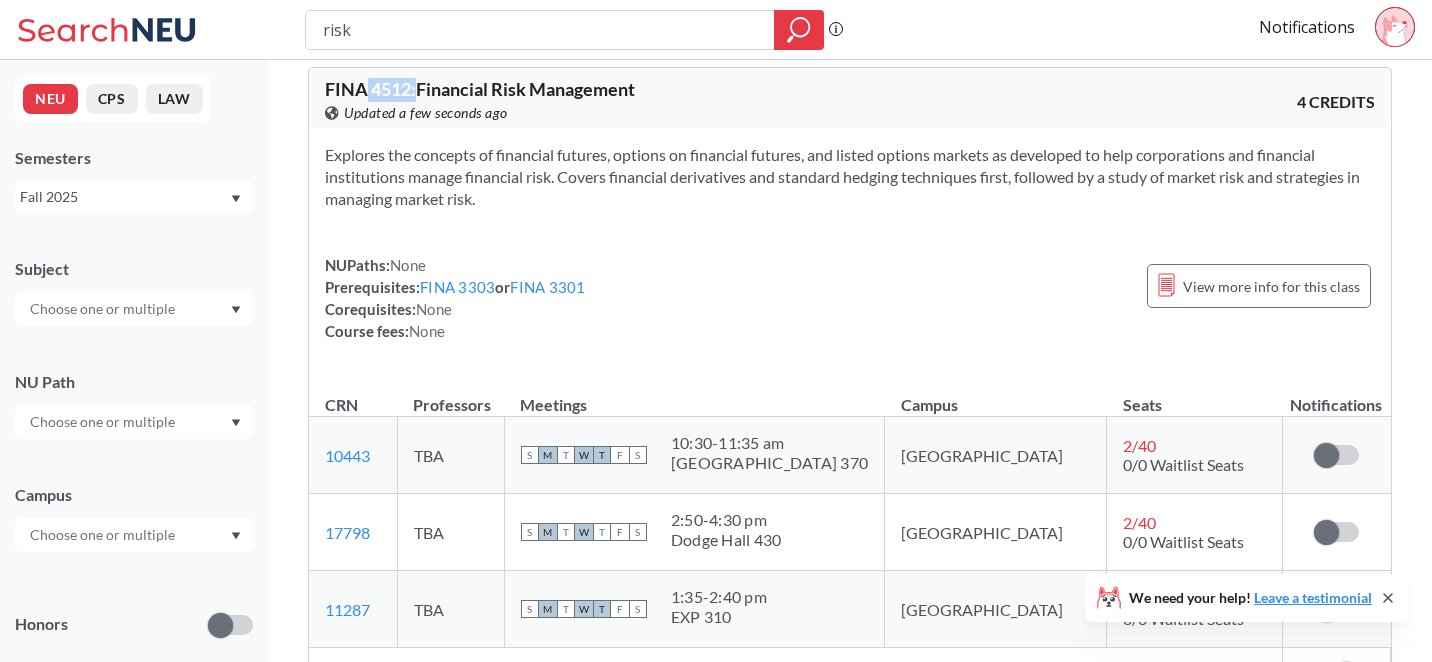 drag, startPoint x: 368, startPoint y: 88, endPoint x: 413, endPoint y: 86, distance: 45.044422 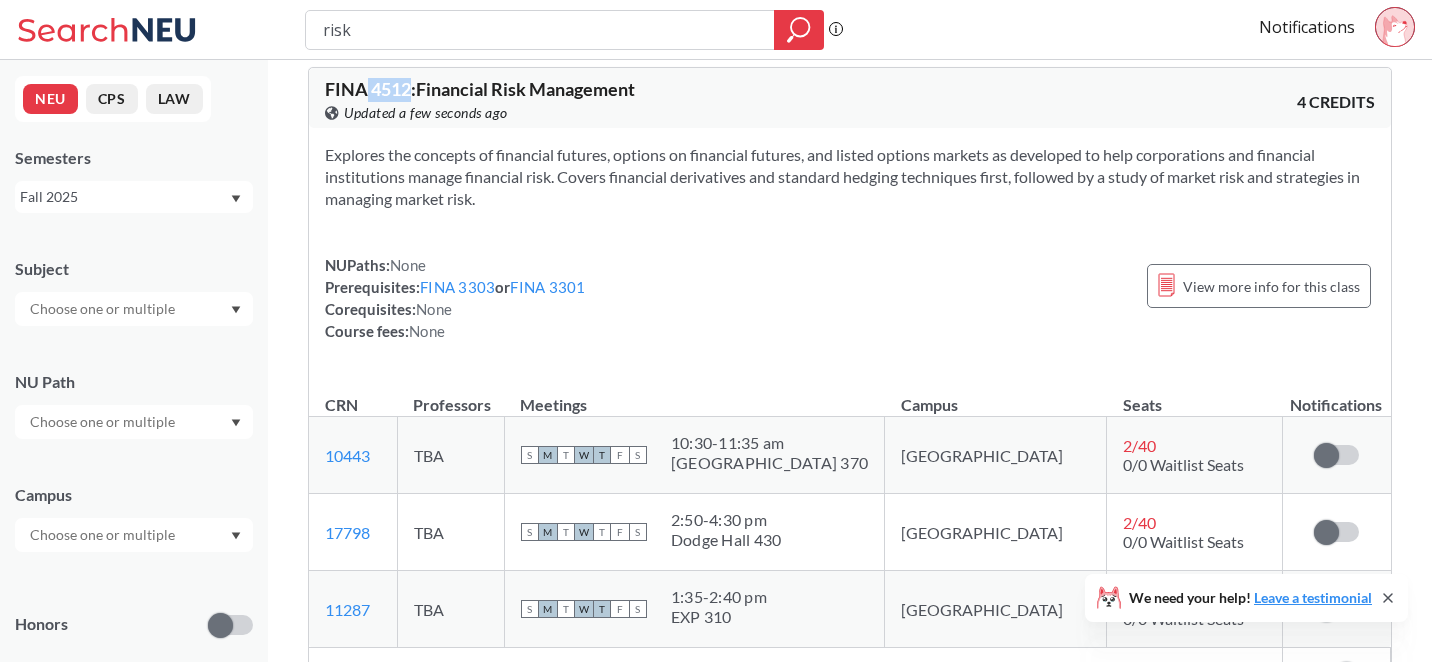 copy on "4512" 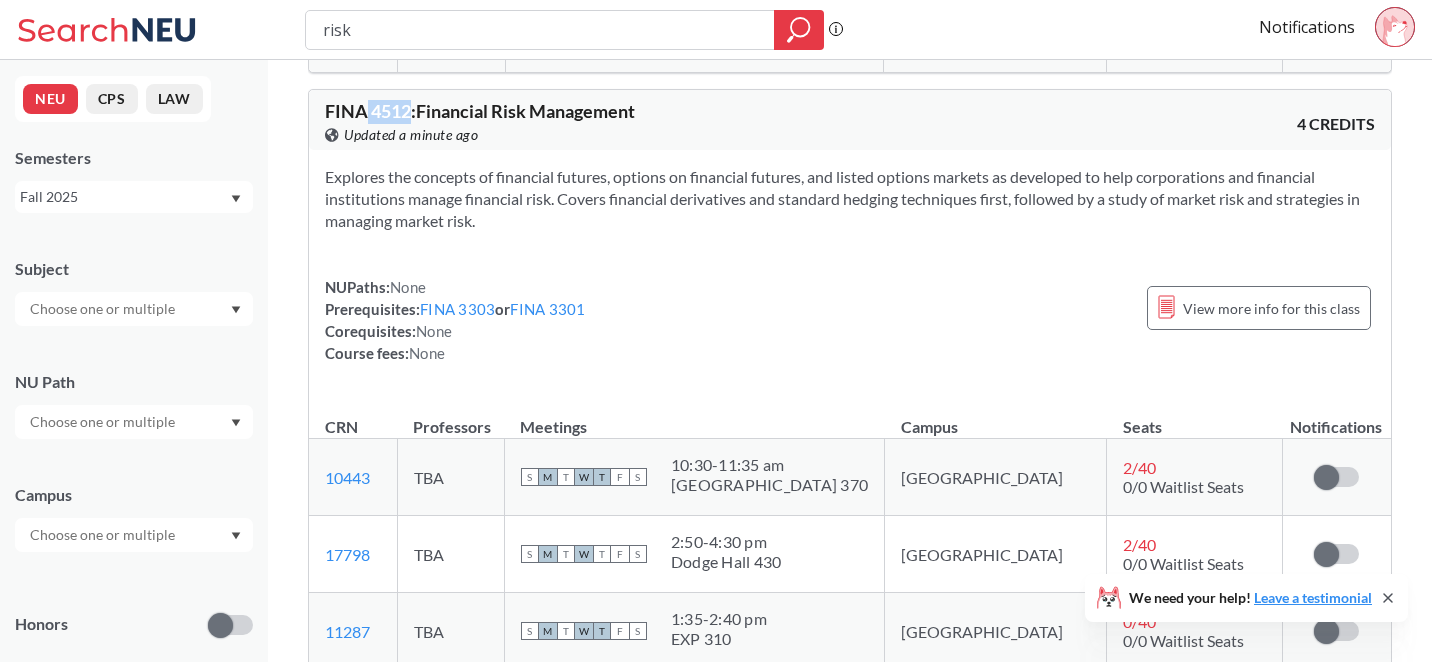 scroll, scrollTop: 956, scrollLeft: 0, axis: vertical 